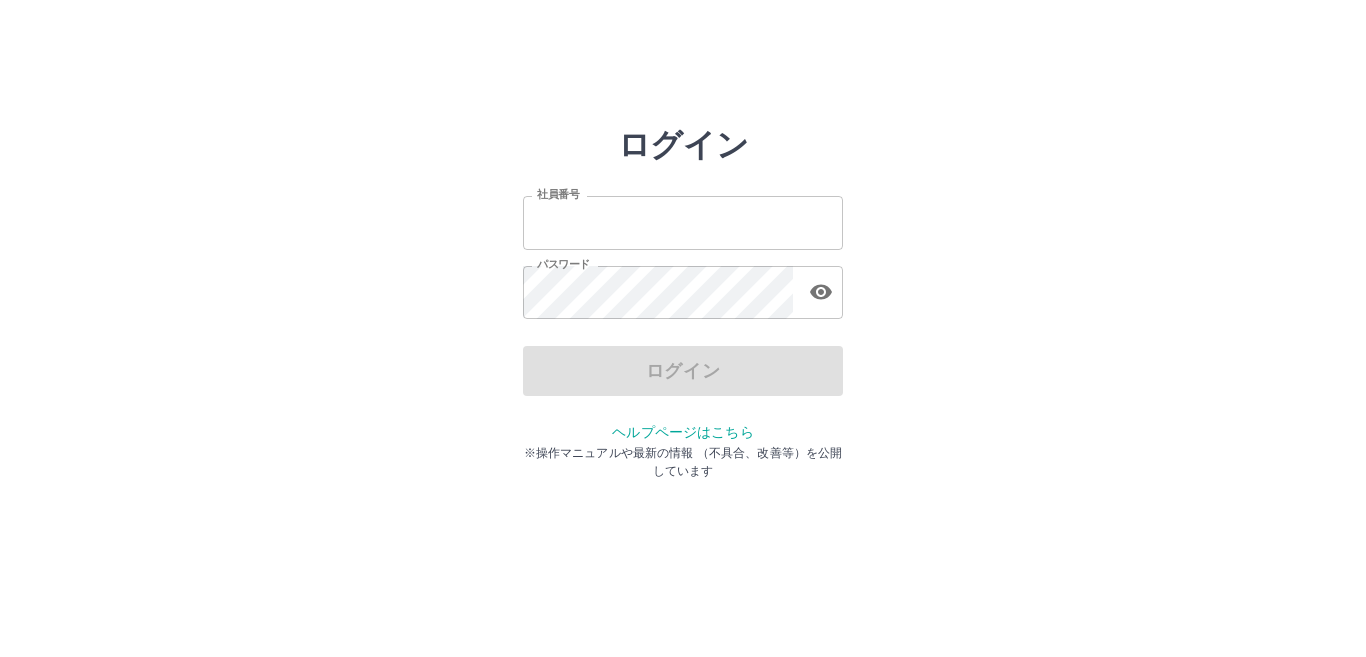 scroll, scrollTop: 0, scrollLeft: 0, axis: both 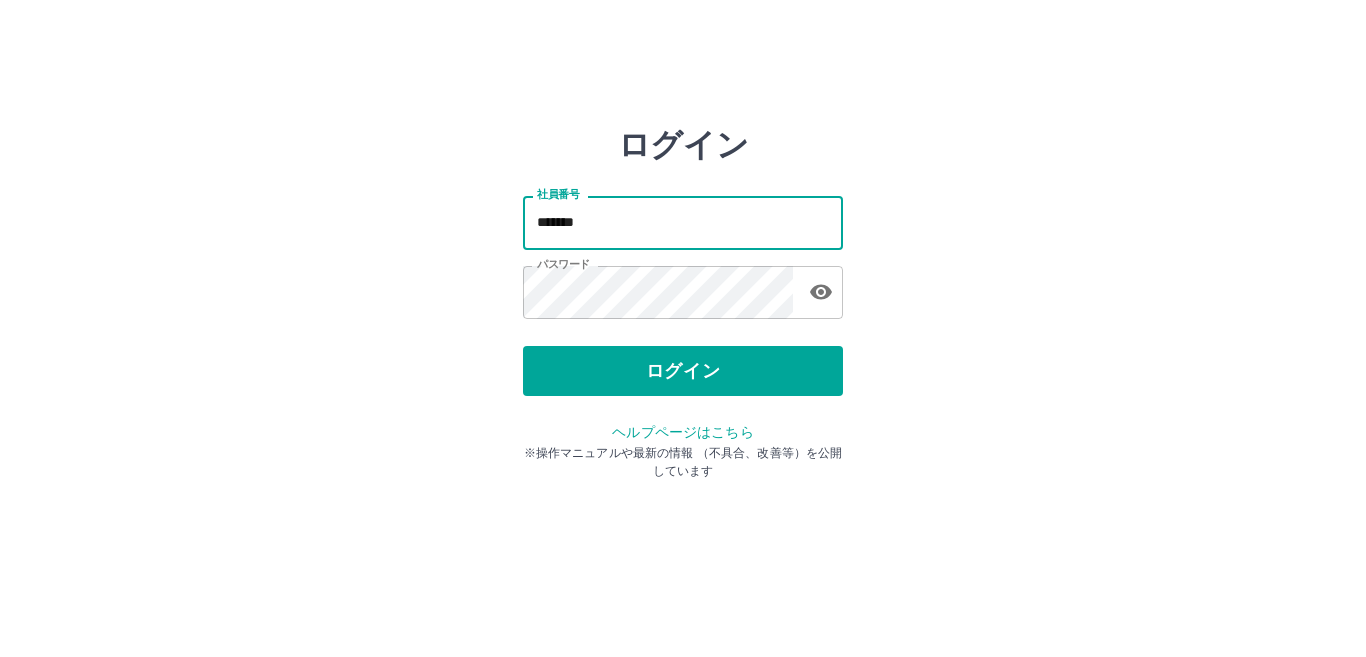 click on "*******" at bounding box center [683, 222] 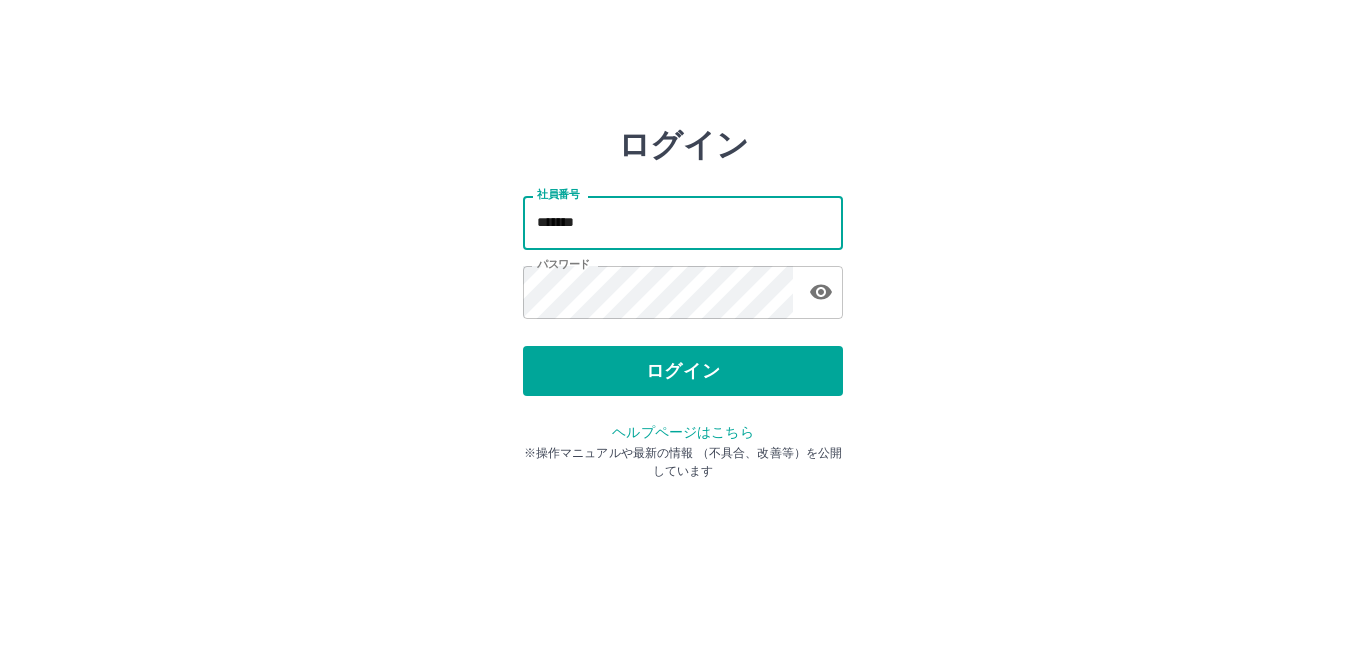 type on "*******" 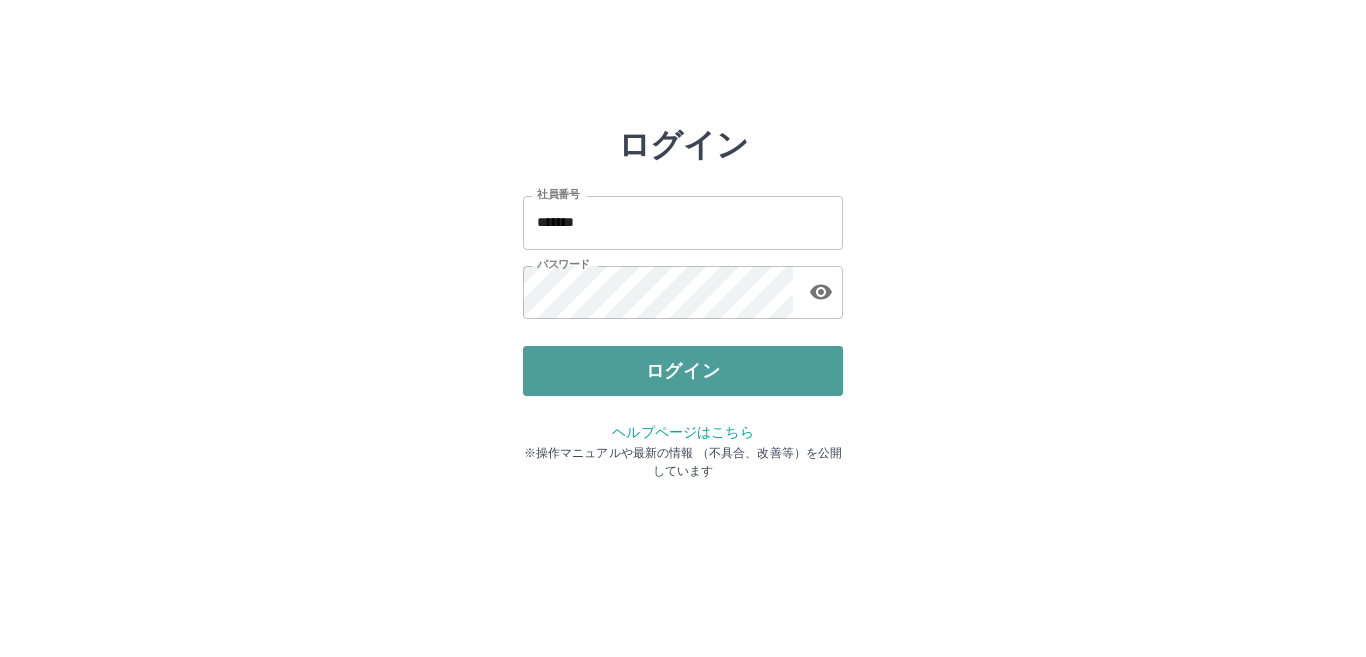 click on "ログイン" at bounding box center [683, 371] 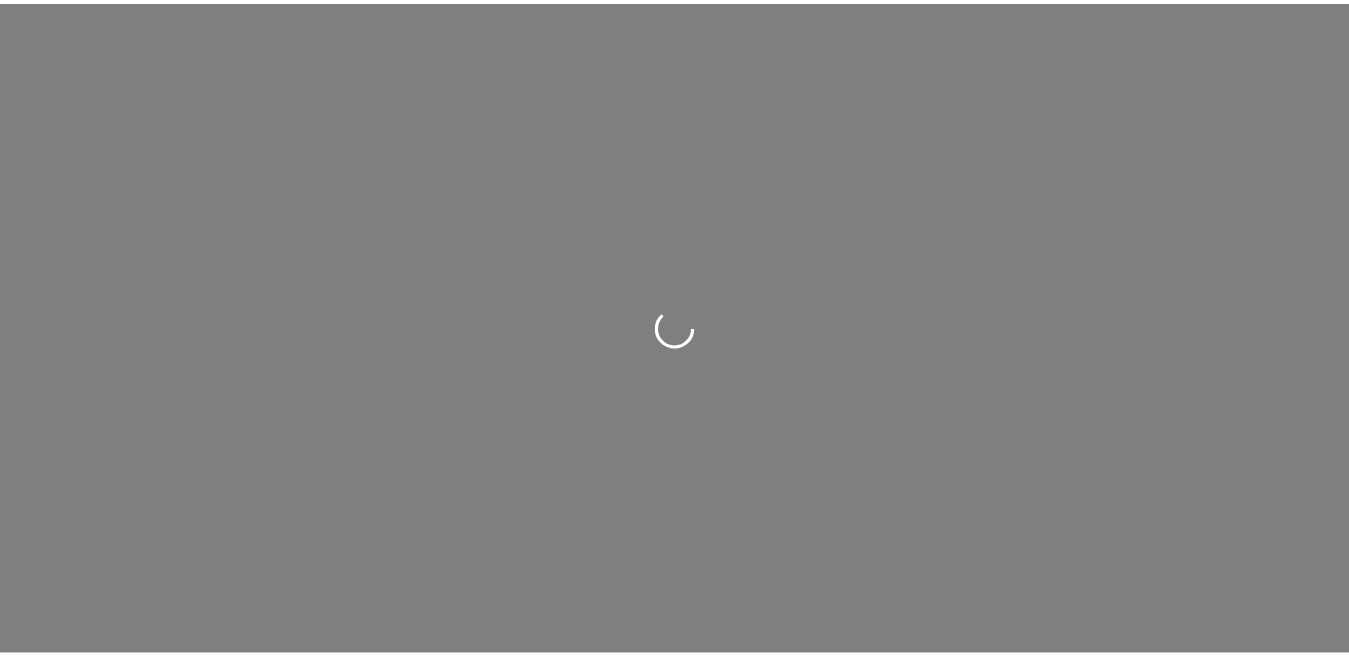 scroll, scrollTop: 0, scrollLeft: 0, axis: both 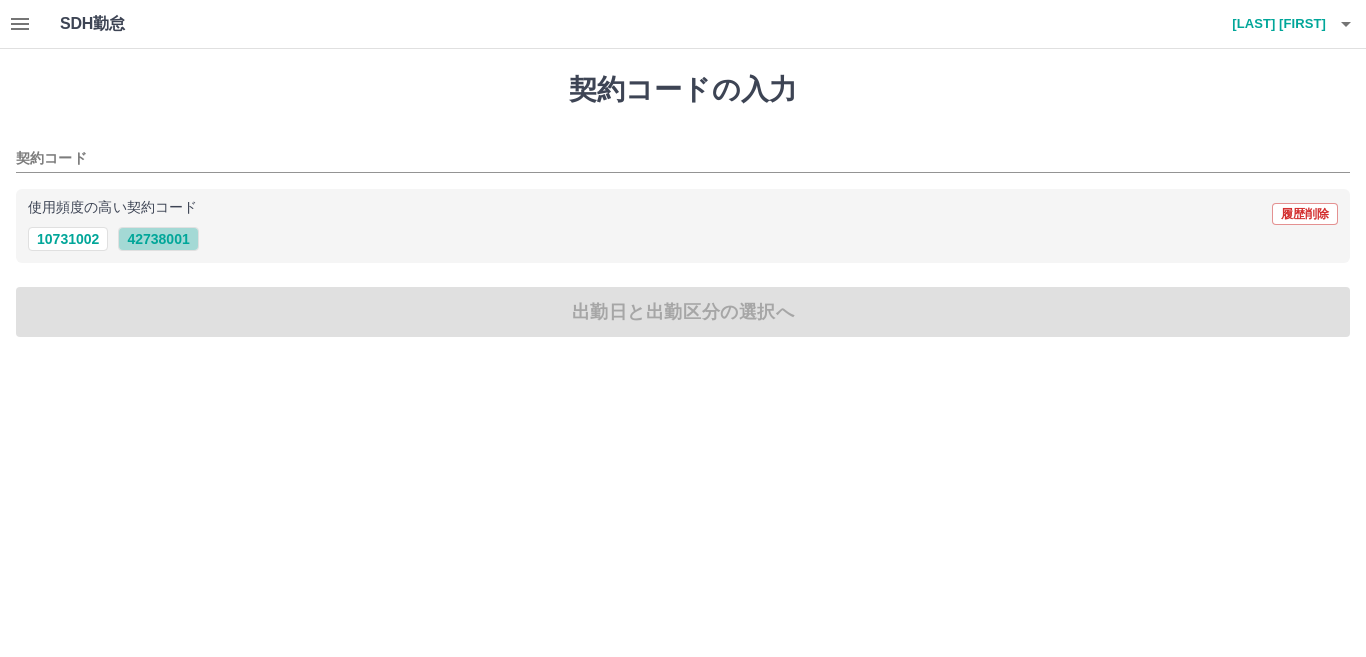 click on "42738001" at bounding box center [158, 239] 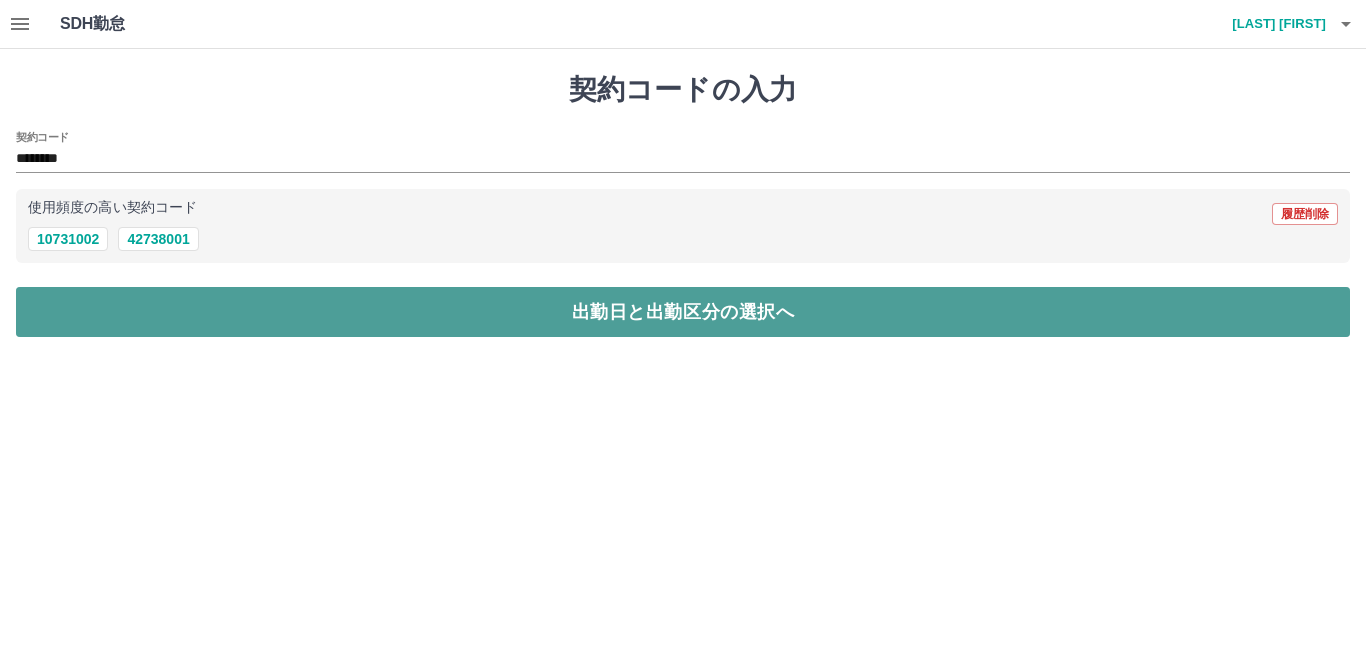 click on "出勤日と出勤区分の選択へ" at bounding box center (683, 312) 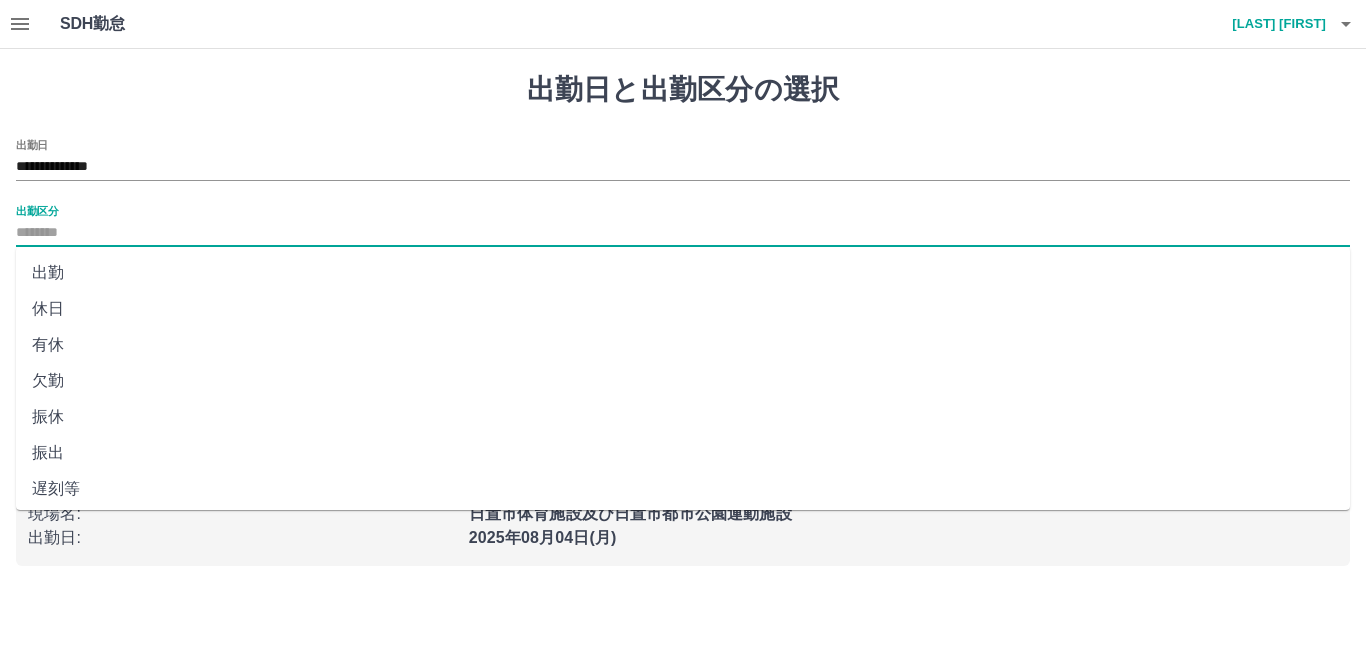 click on "出勤区分" at bounding box center (683, 233) 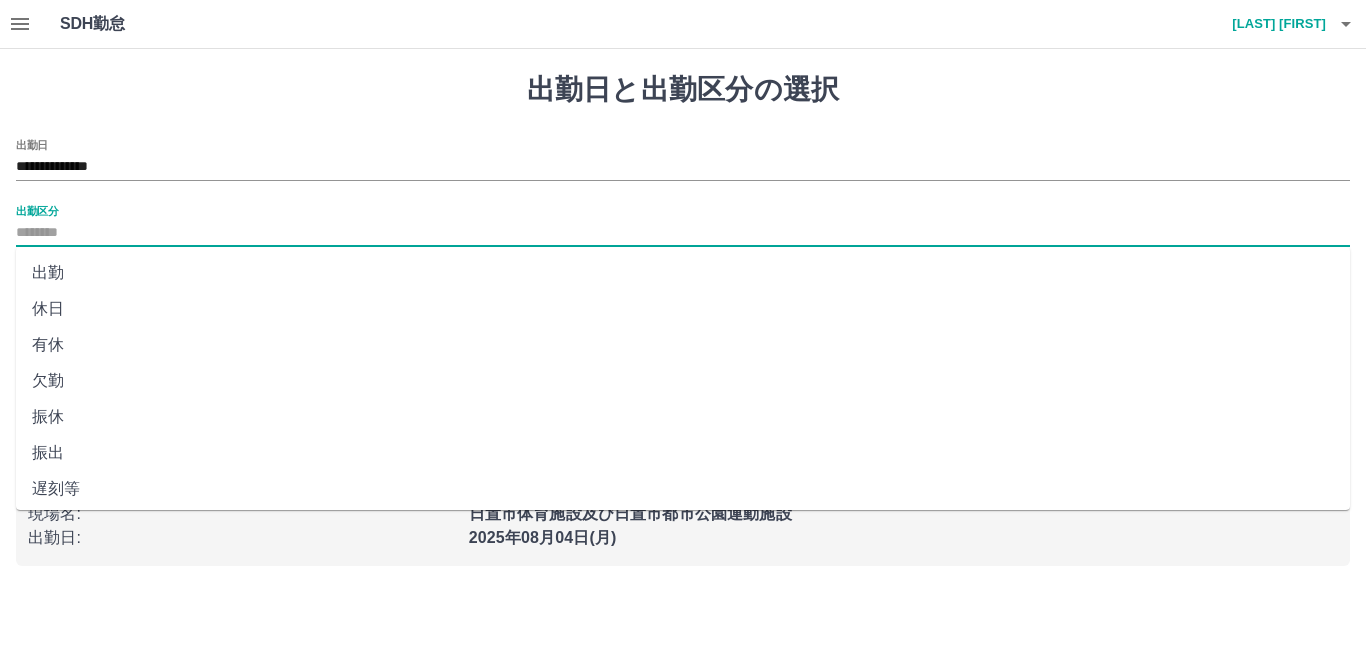 click on "出勤" at bounding box center (683, 273) 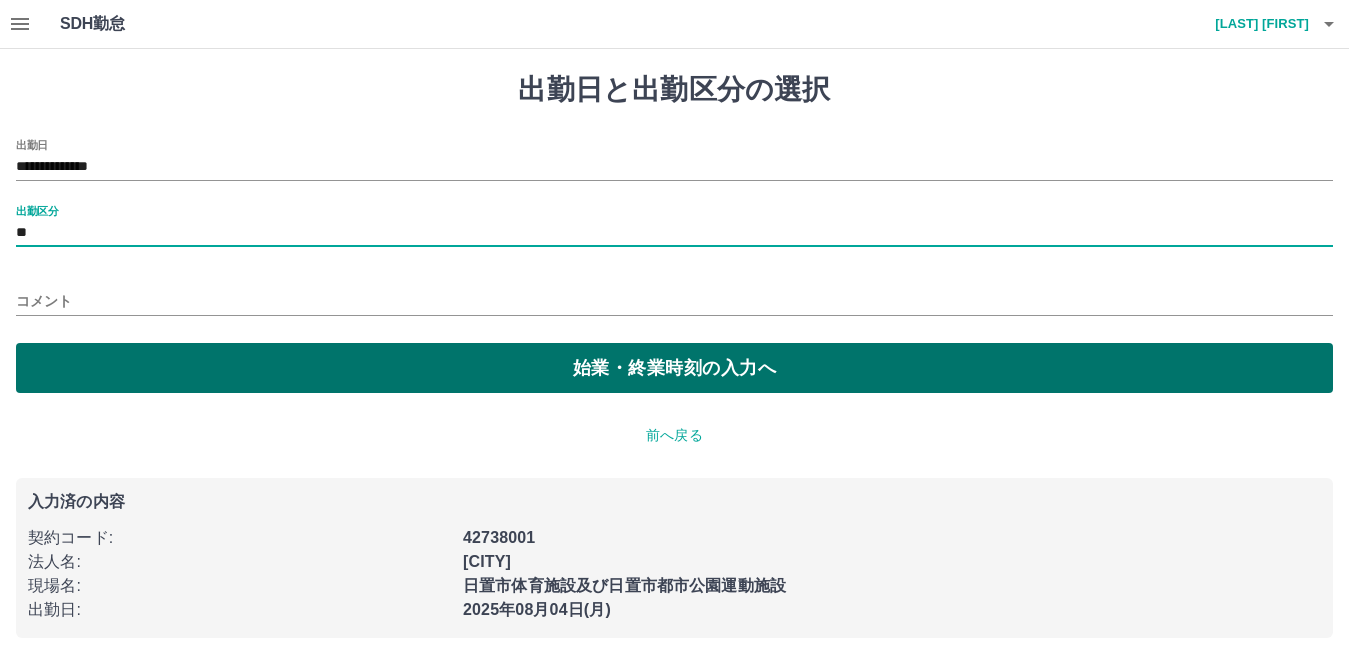 click on "始業・終業時刻の入力へ" at bounding box center (674, 368) 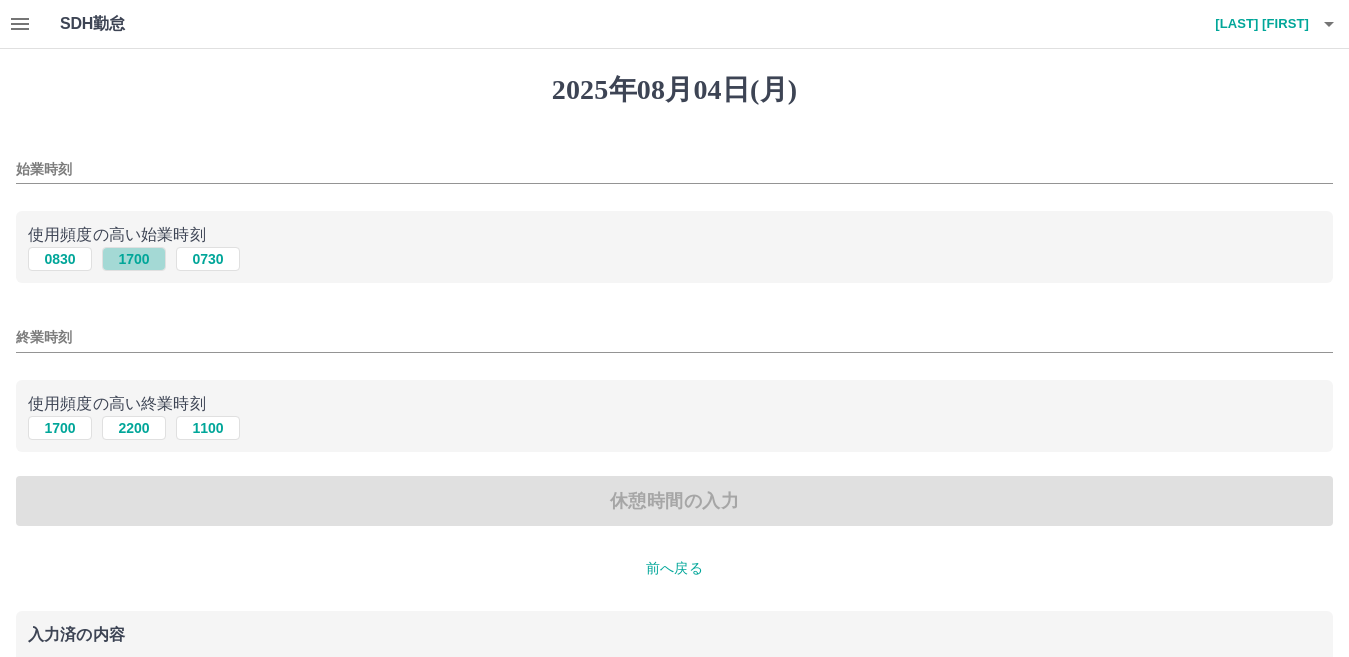 click on "1700" at bounding box center (134, 259) 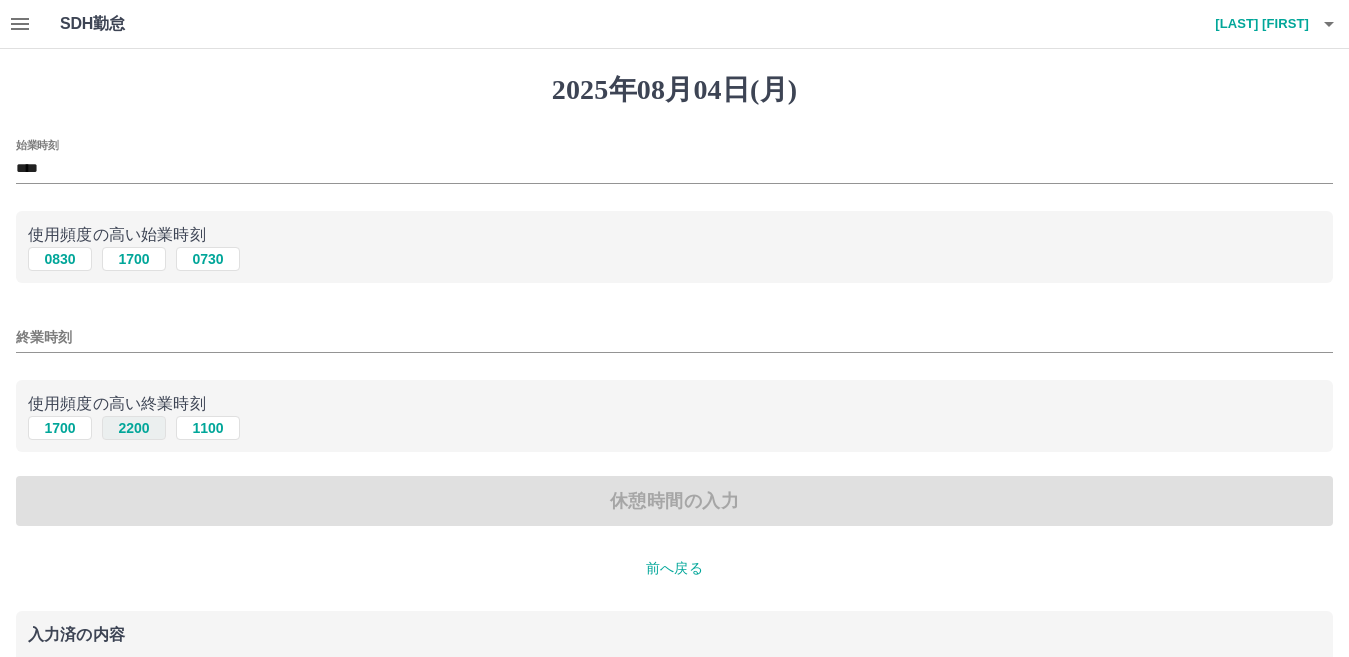 click on "2200" at bounding box center (134, 428) 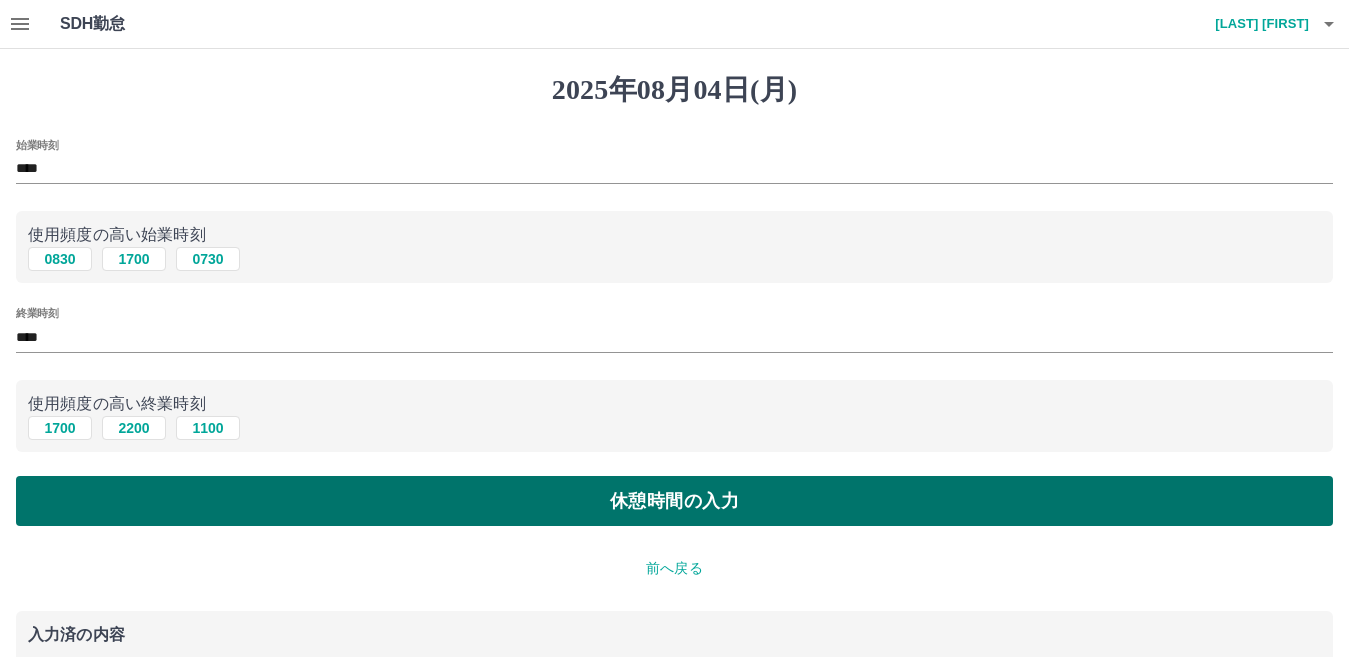 click on "休憩時間の入力" at bounding box center (674, 501) 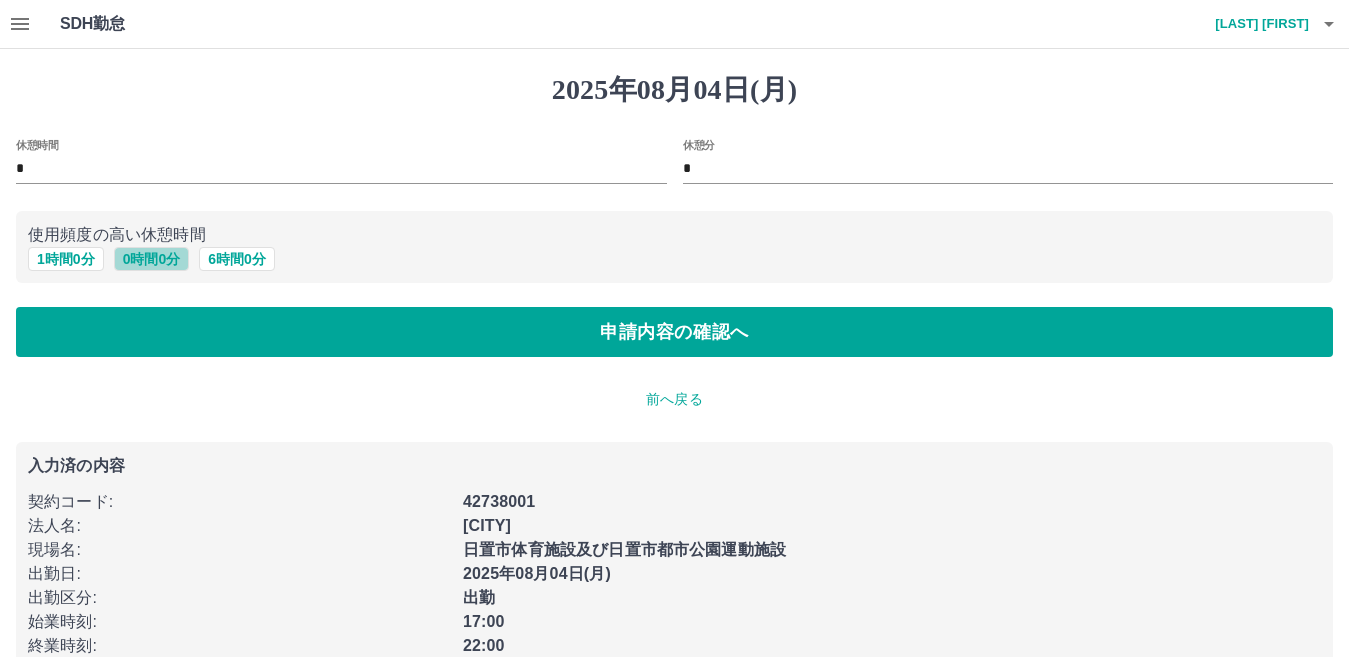 click on "0 時間 0 分" at bounding box center (152, 259) 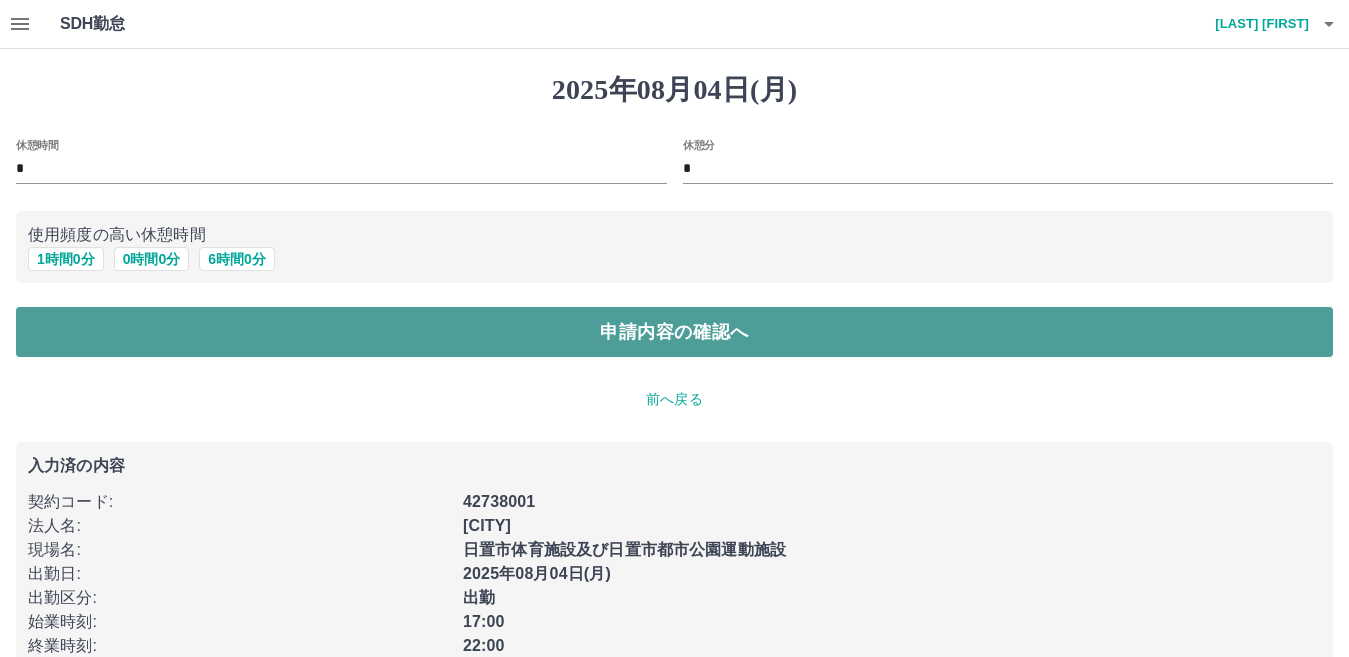 click on "申請内容の確認へ" at bounding box center (674, 332) 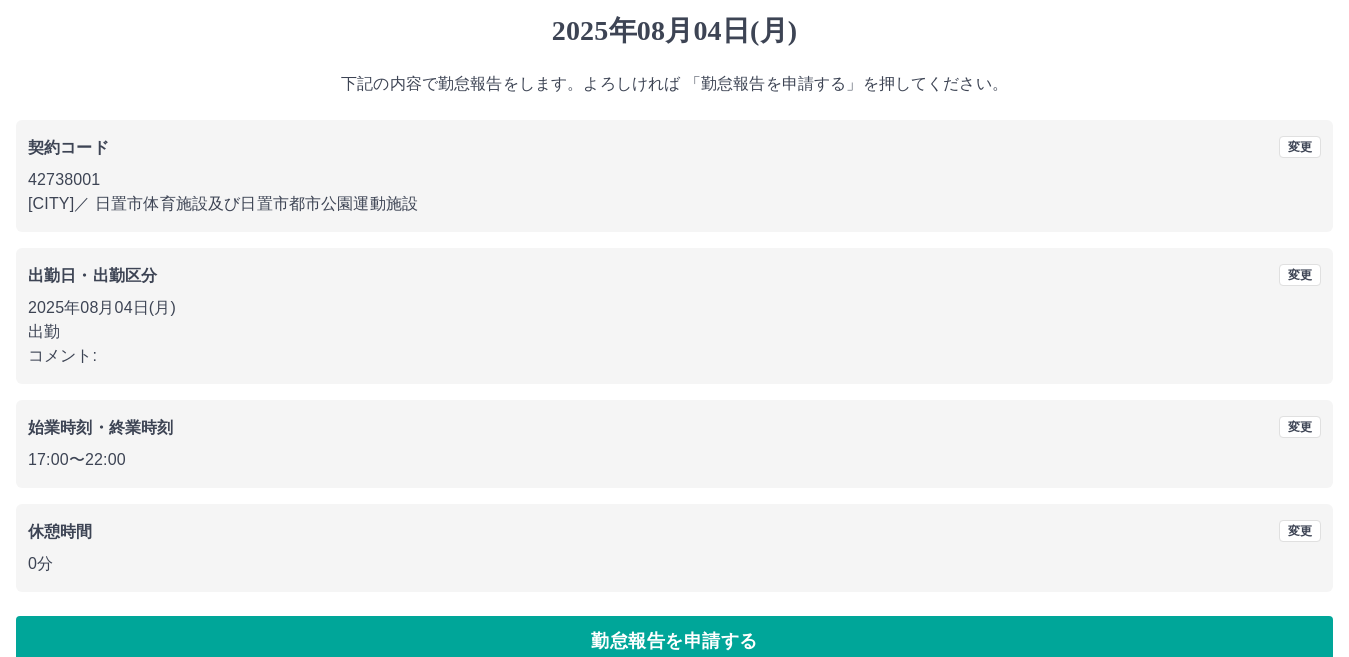 scroll, scrollTop: 92, scrollLeft: 0, axis: vertical 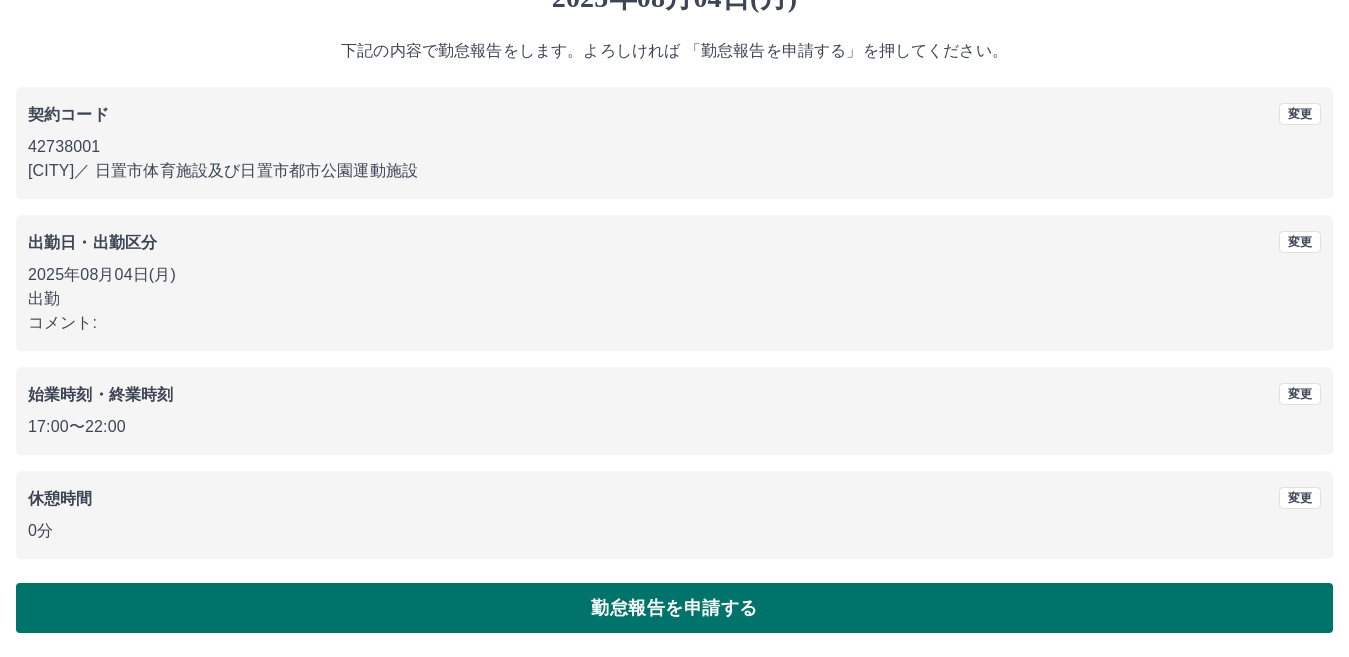 click on "勤怠報告を申請する" at bounding box center (674, 608) 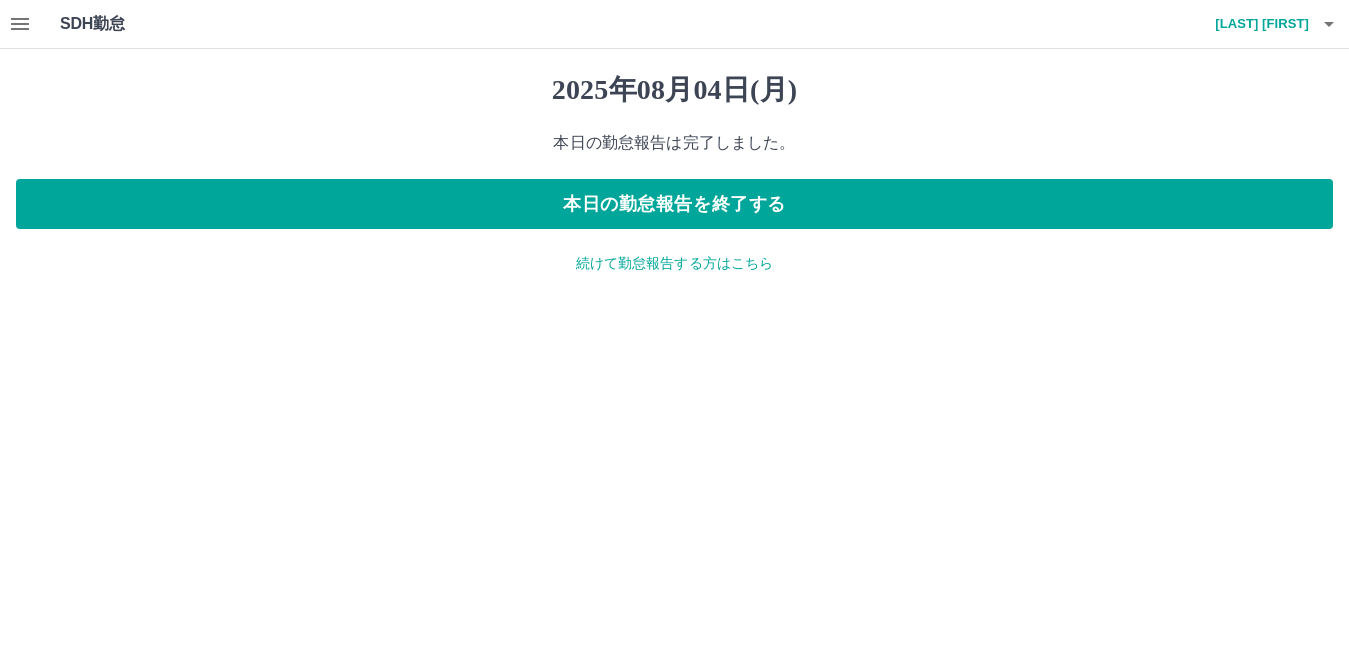 scroll, scrollTop: 0, scrollLeft: 0, axis: both 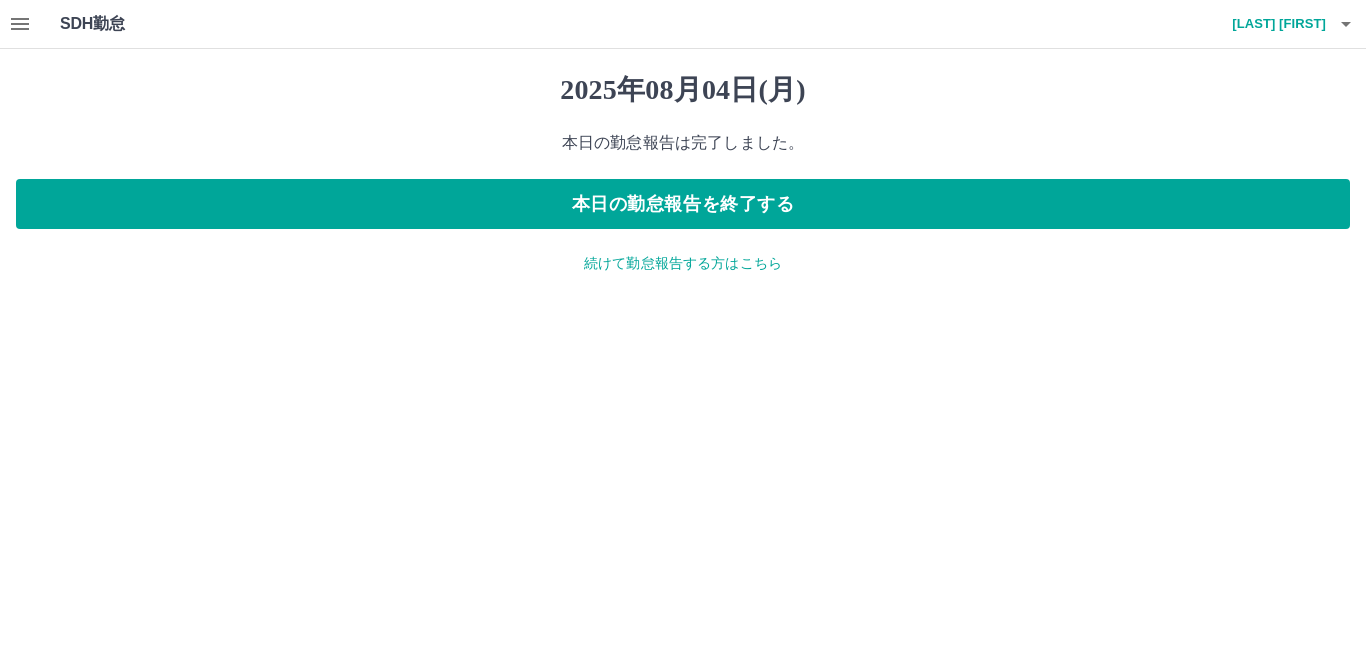 click on "続けて勤怠報告する方はこちら" at bounding box center (683, 263) 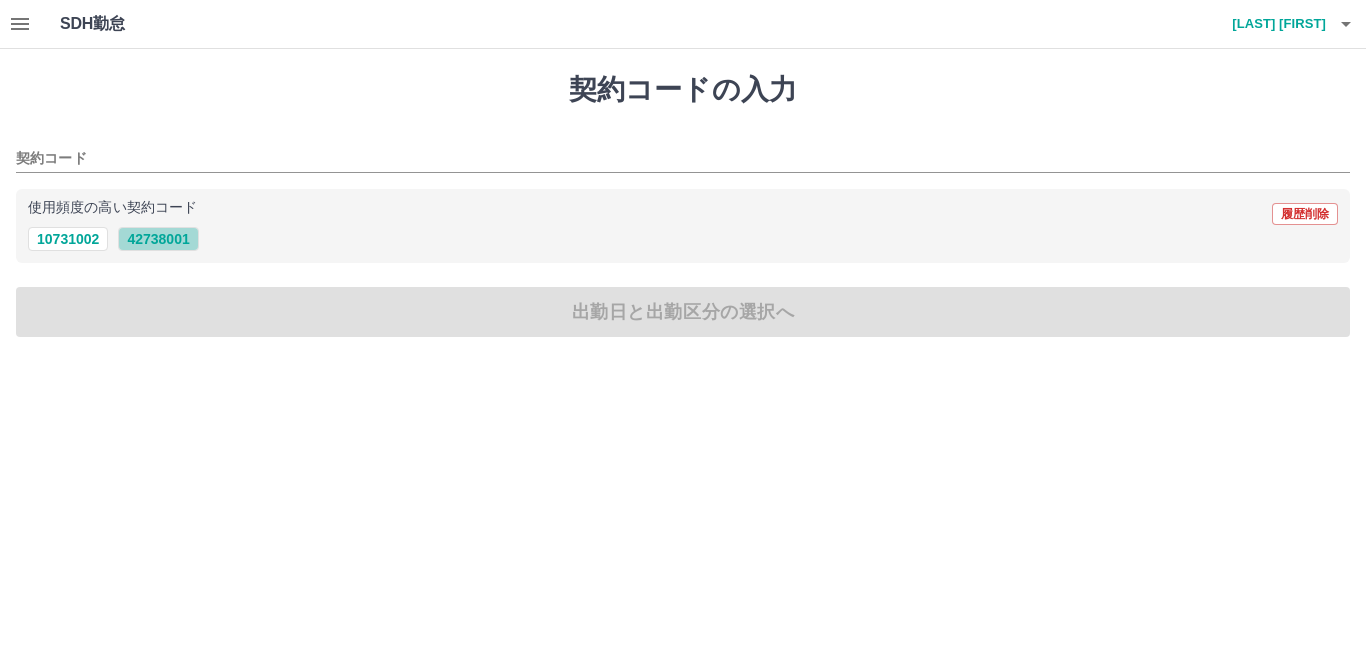 click on "42738001" at bounding box center [158, 239] 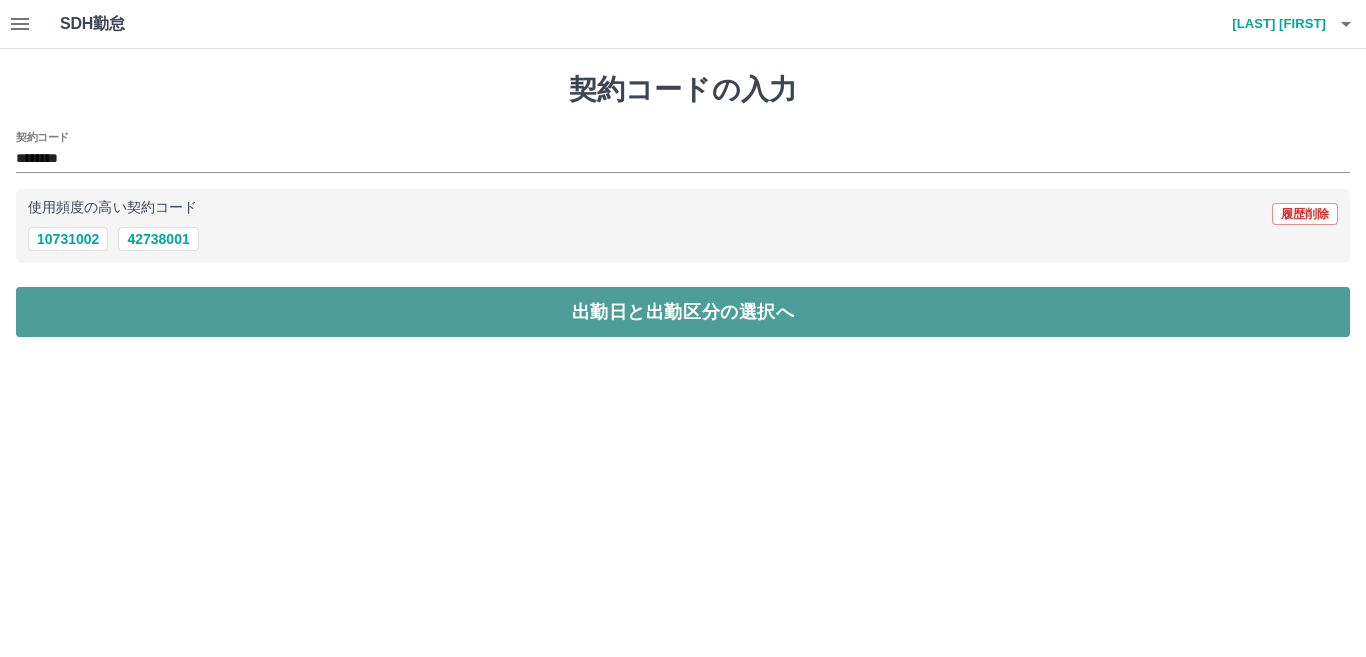 click on "出勤日と出勤区分の選択へ" at bounding box center [683, 312] 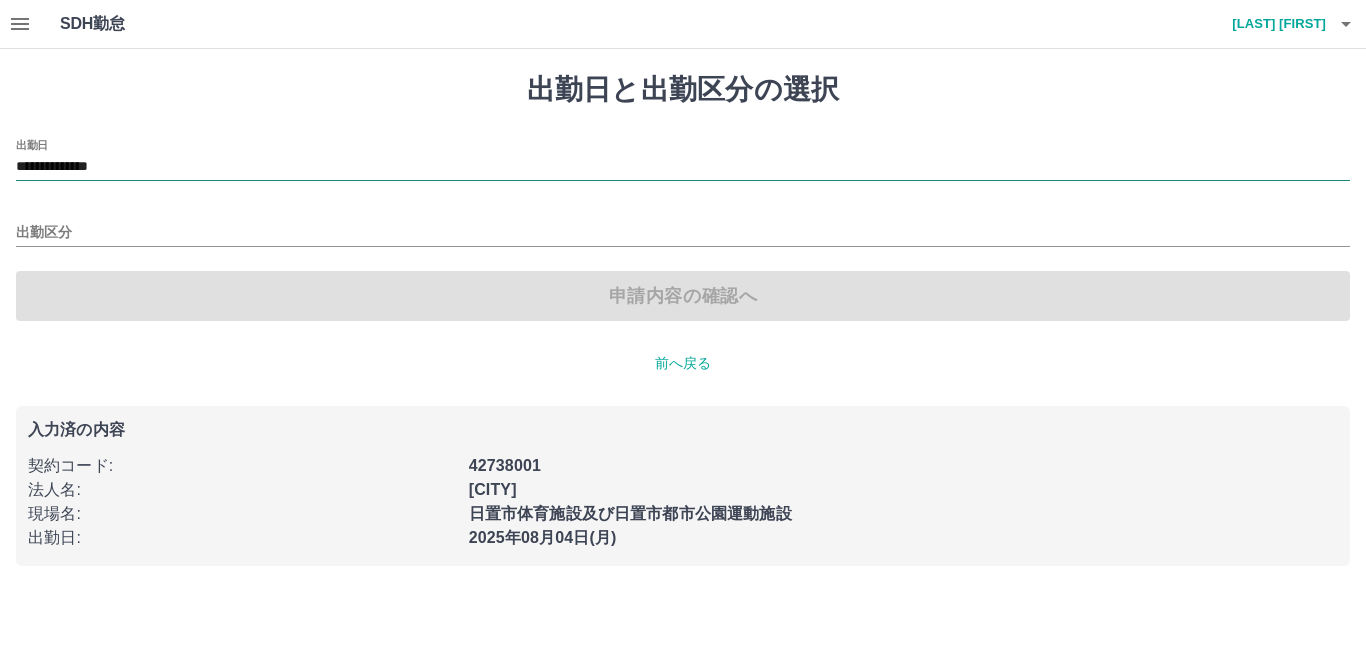 click on "**********" at bounding box center (683, 167) 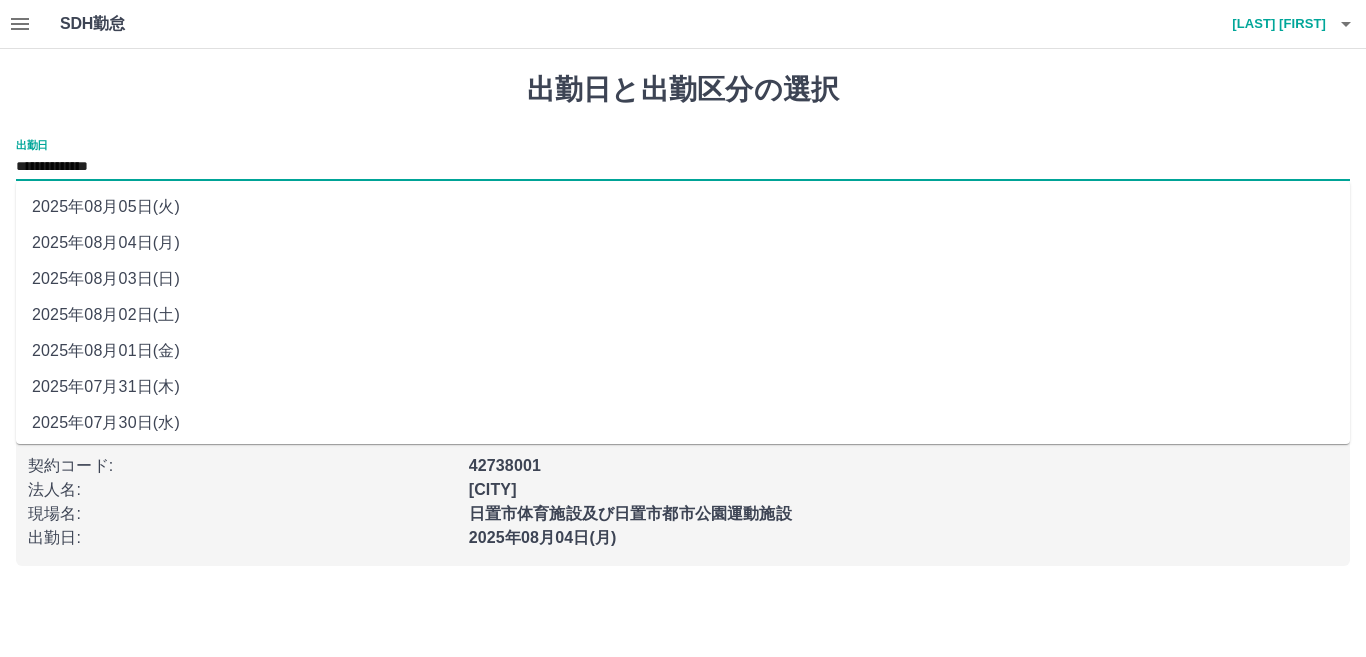 click on "2025年08月05日(火)" at bounding box center (683, 207) 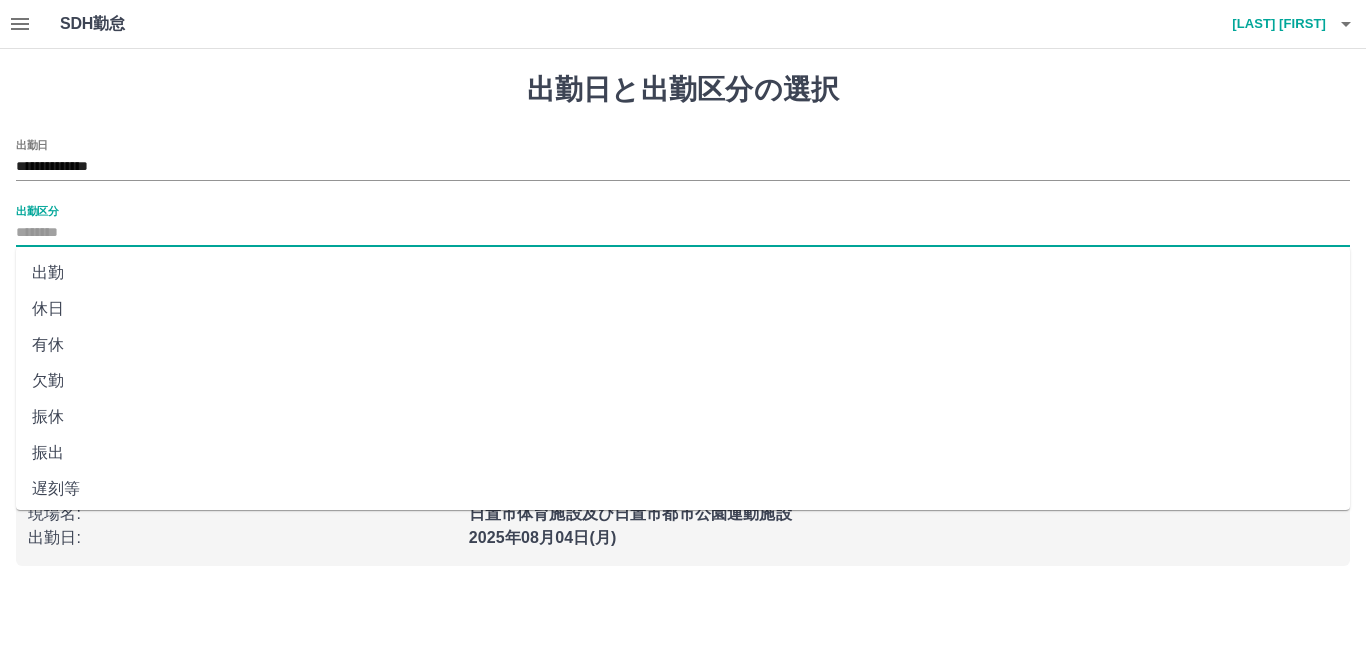 click on "出勤区分" at bounding box center [683, 233] 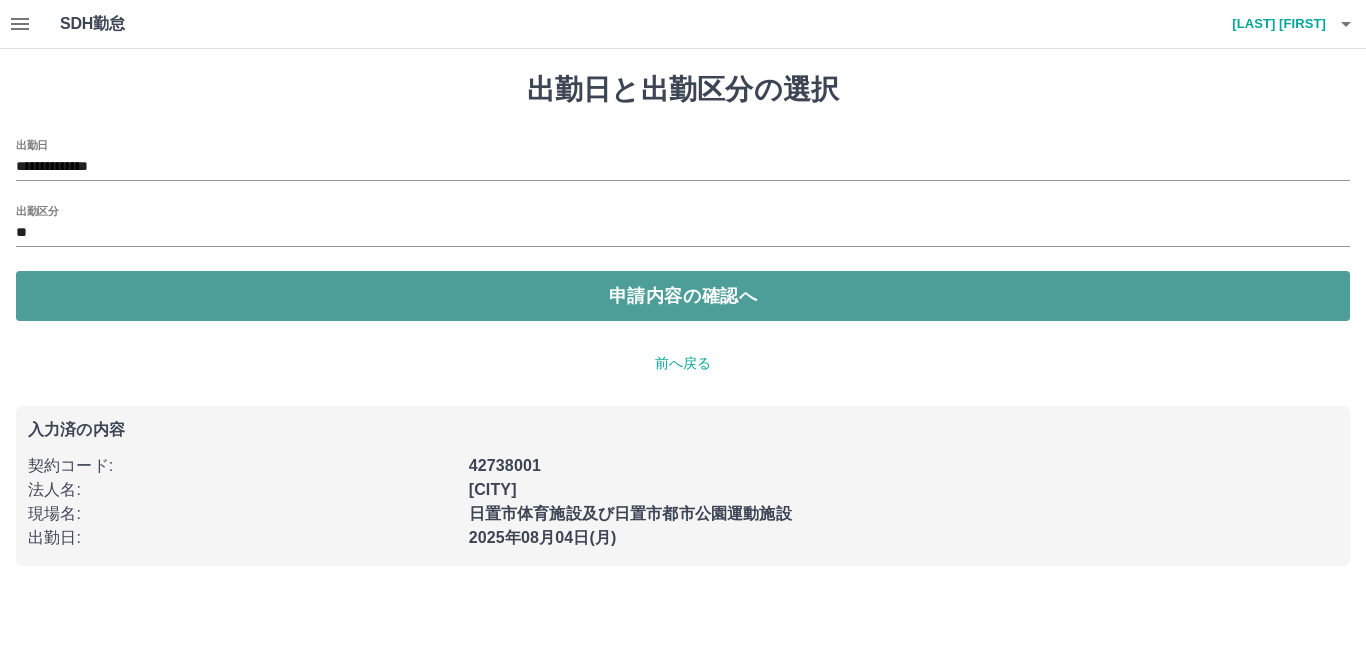 click on "申請内容の確認へ" at bounding box center (683, 296) 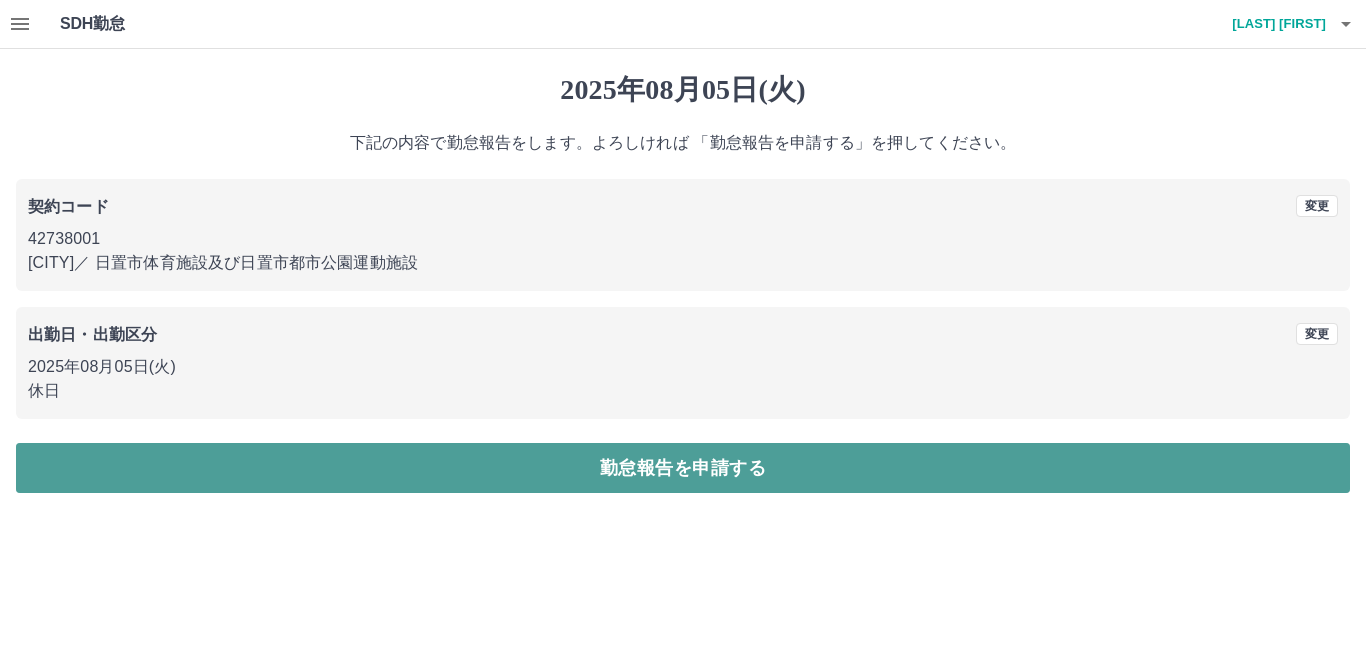 click on "勤怠報告を申請する" at bounding box center (683, 468) 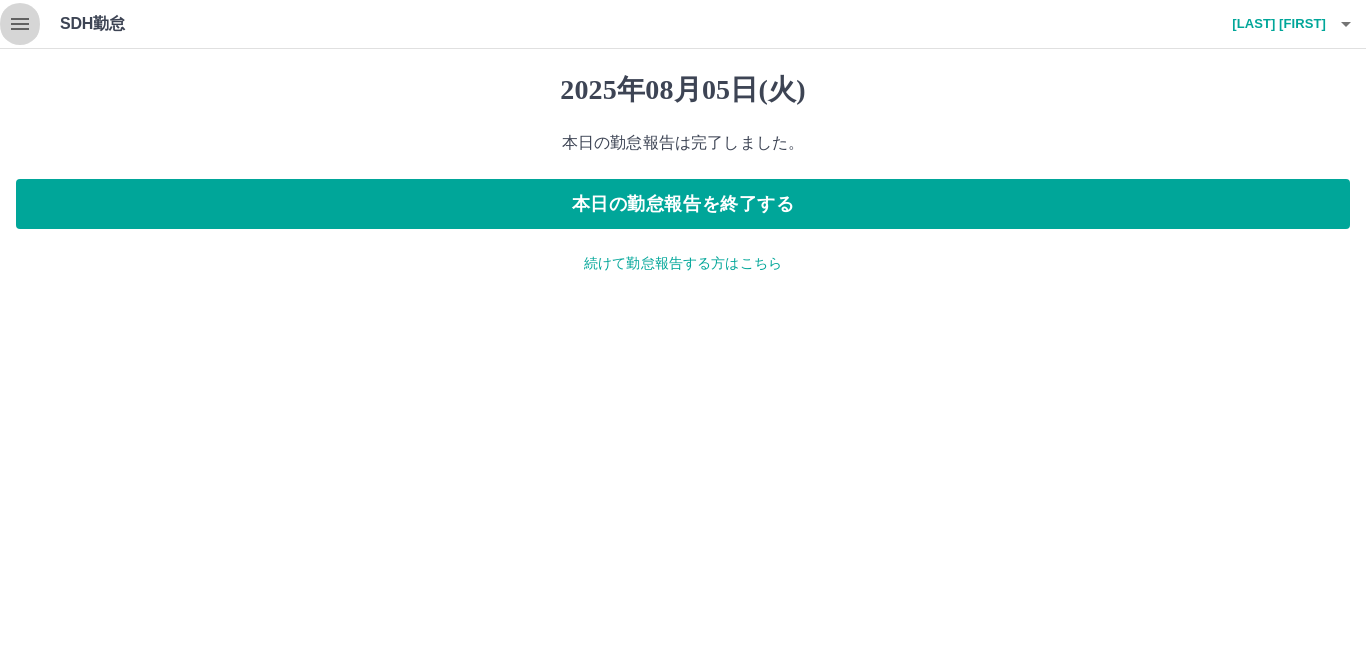 click 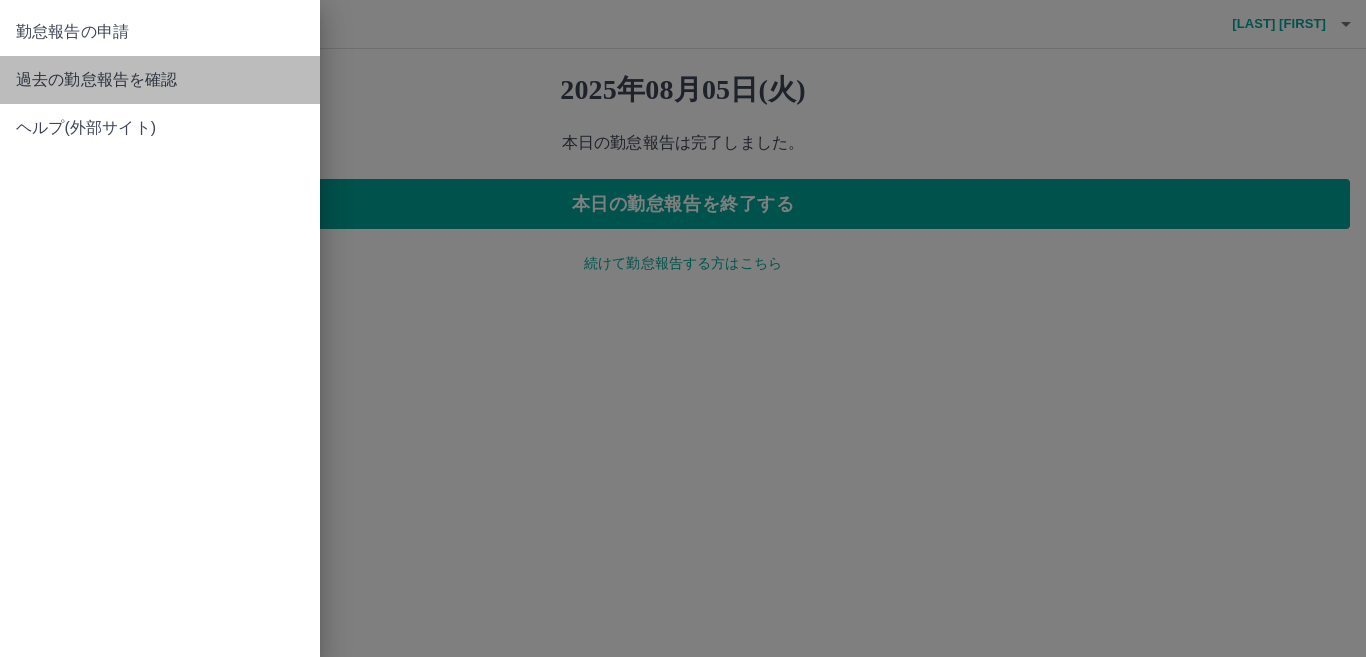 click on "過去の勤怠報告を確認" at bounding box center (160, 80) 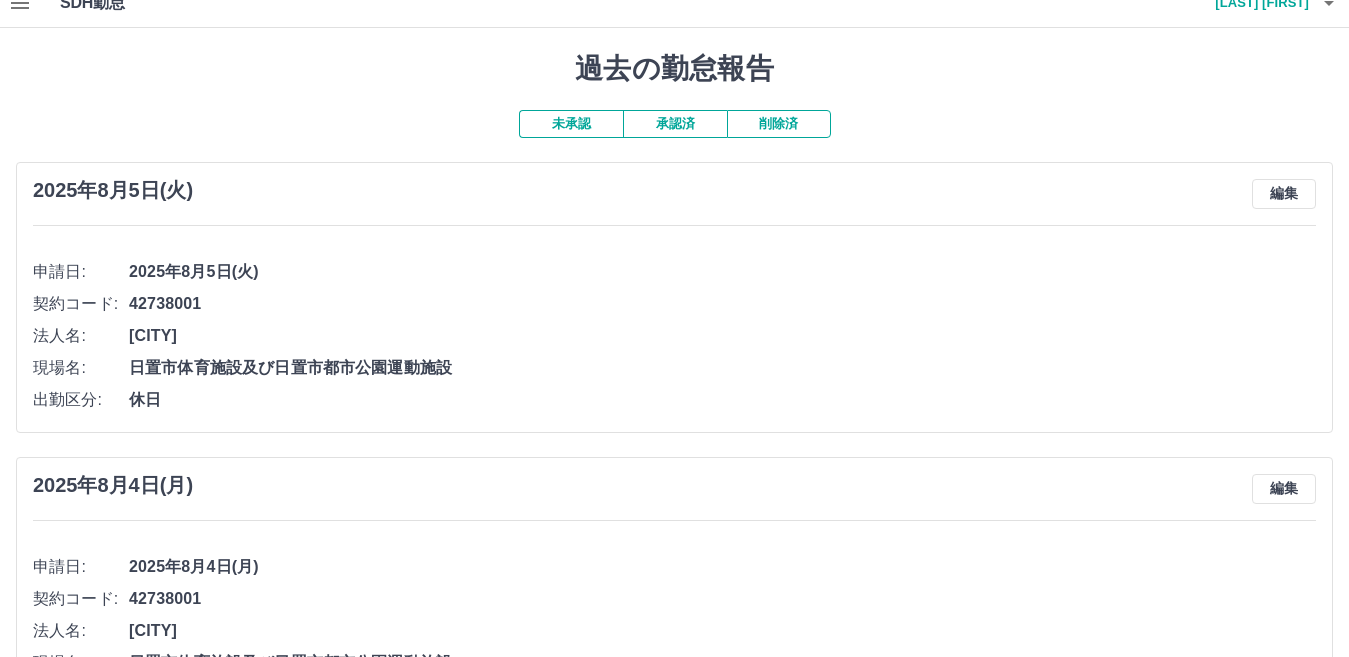 scroll, scrollTop: 0, scrollLeft: 0, axis: both 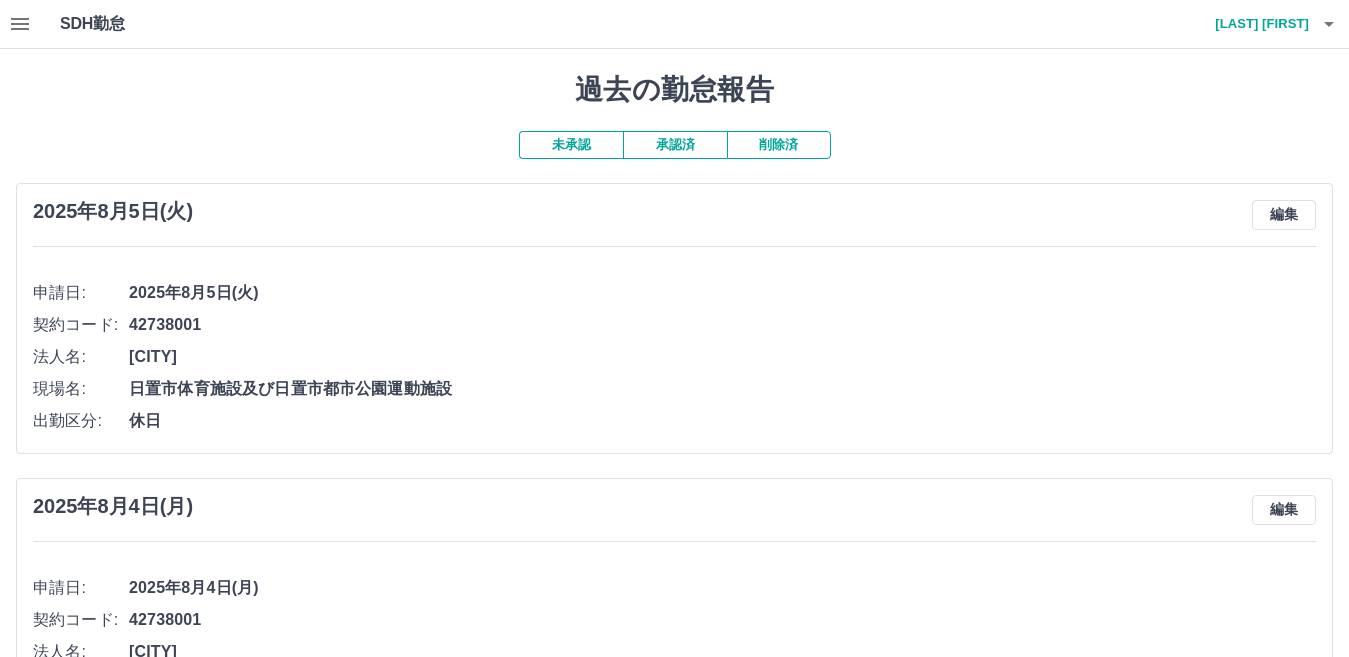 click on "承認済" at bounding box center [675, 145] 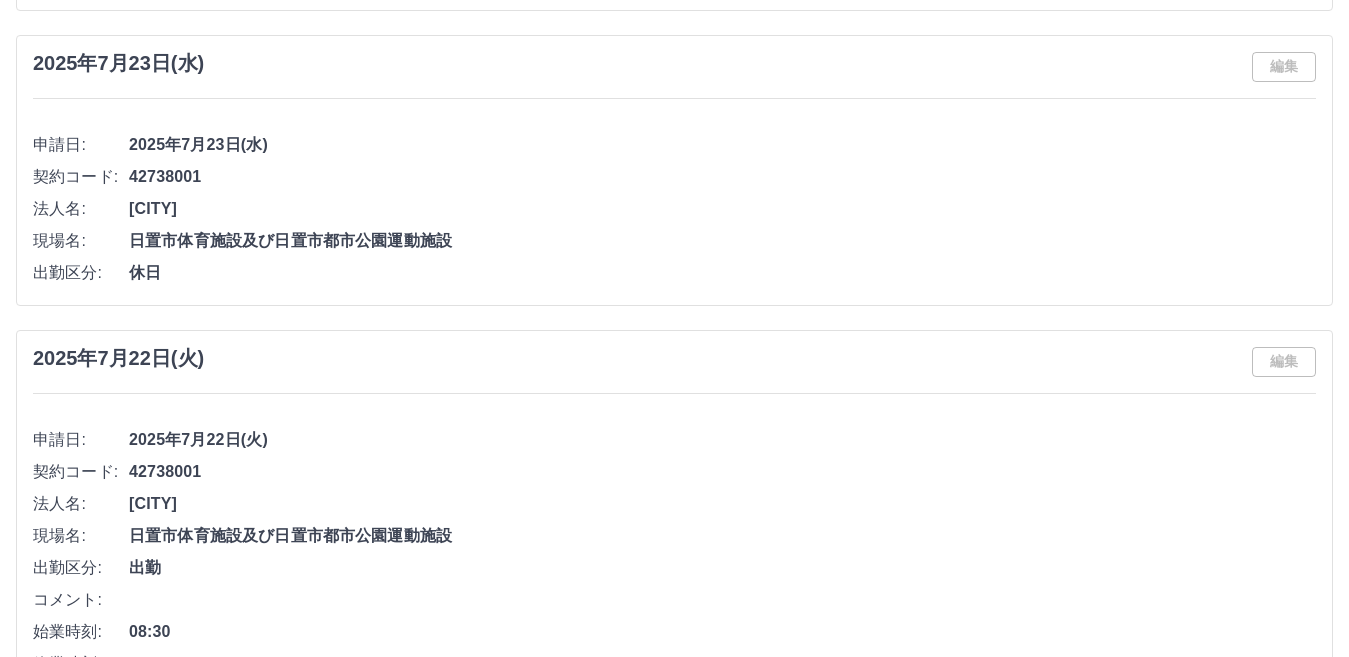 scroll, scrollTop: 3900, scrollLeft: 0, axis: vertical 